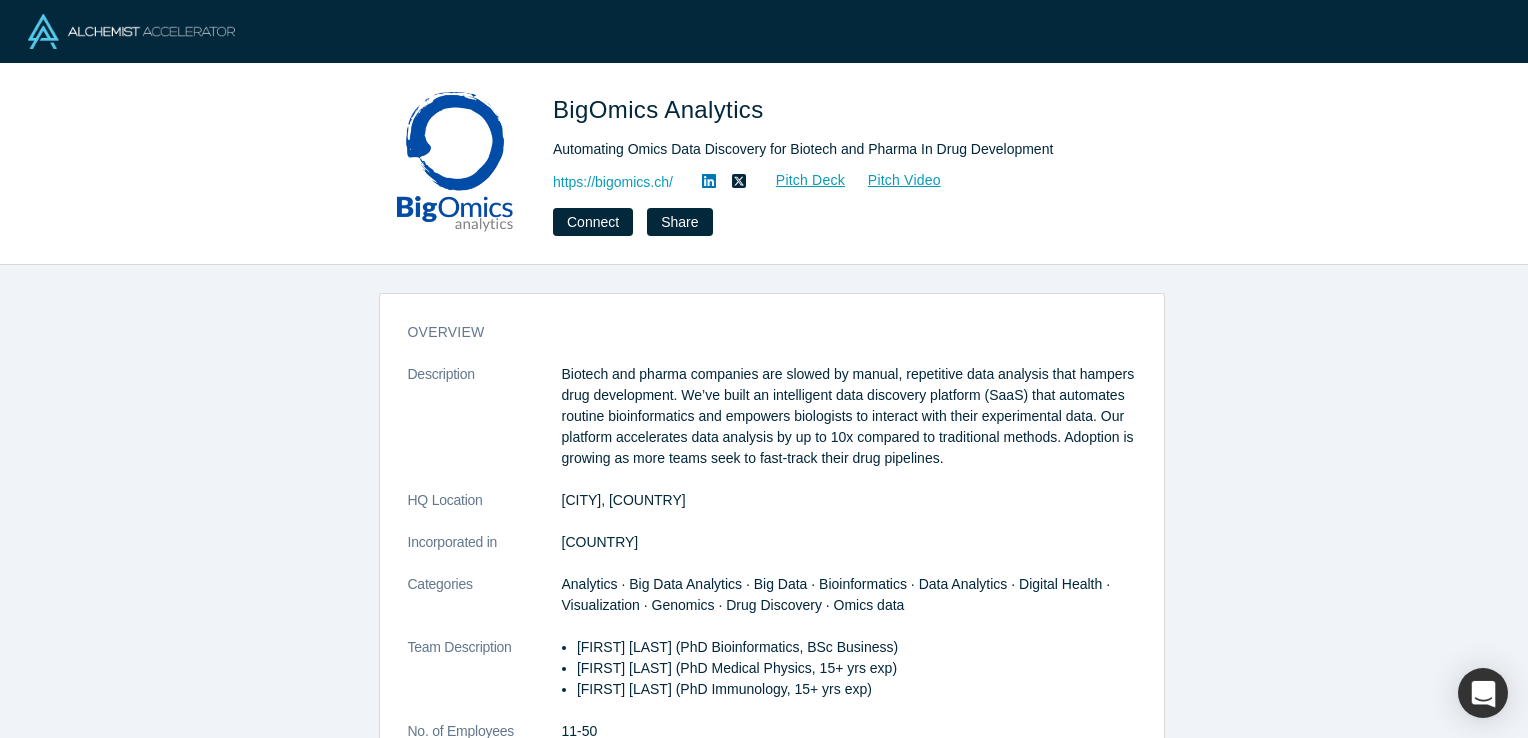 scroll, scrollTop: 0, scrollLeft: 0, axis: both 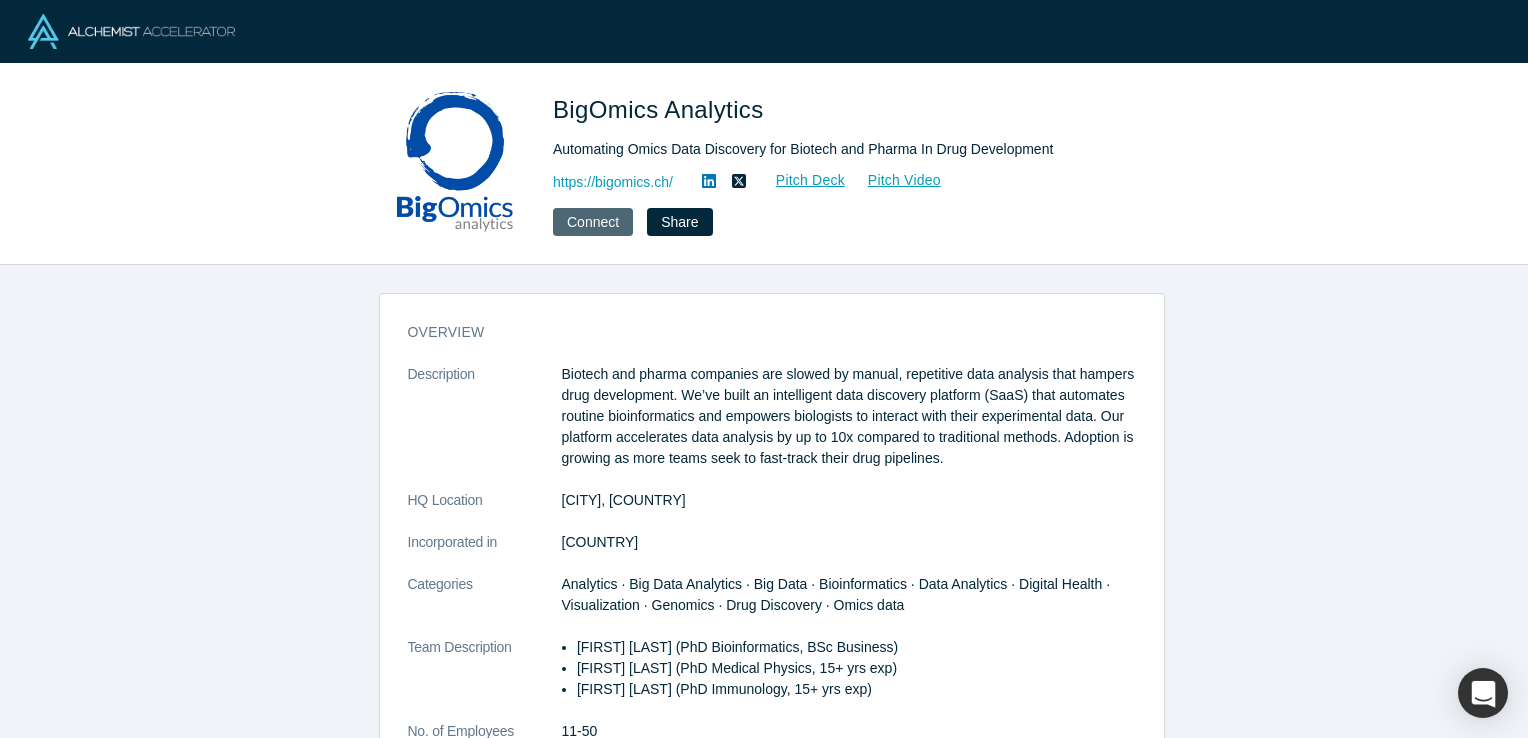 click on "Connect" at bounding box center [593, 222] 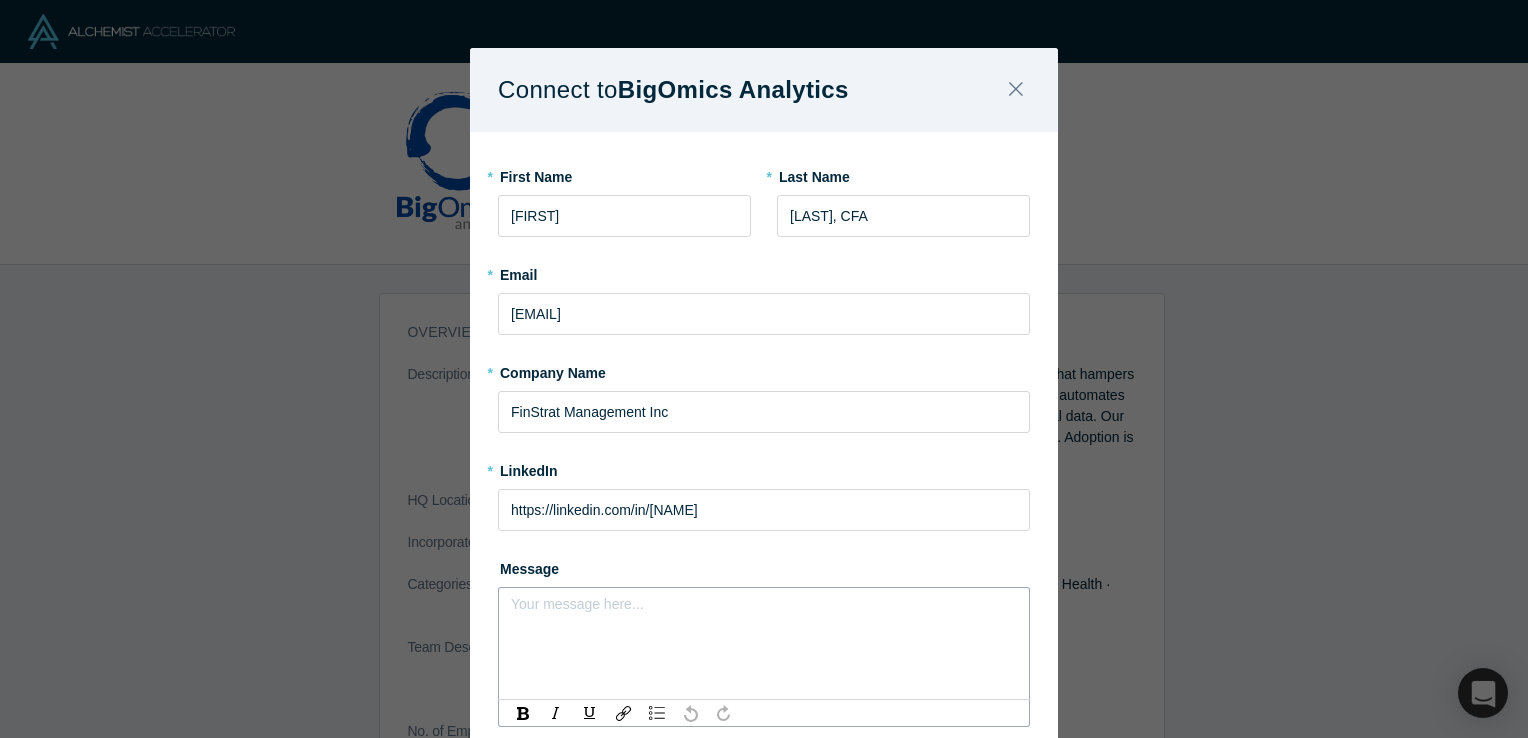 click at bounding box center (764, 610) 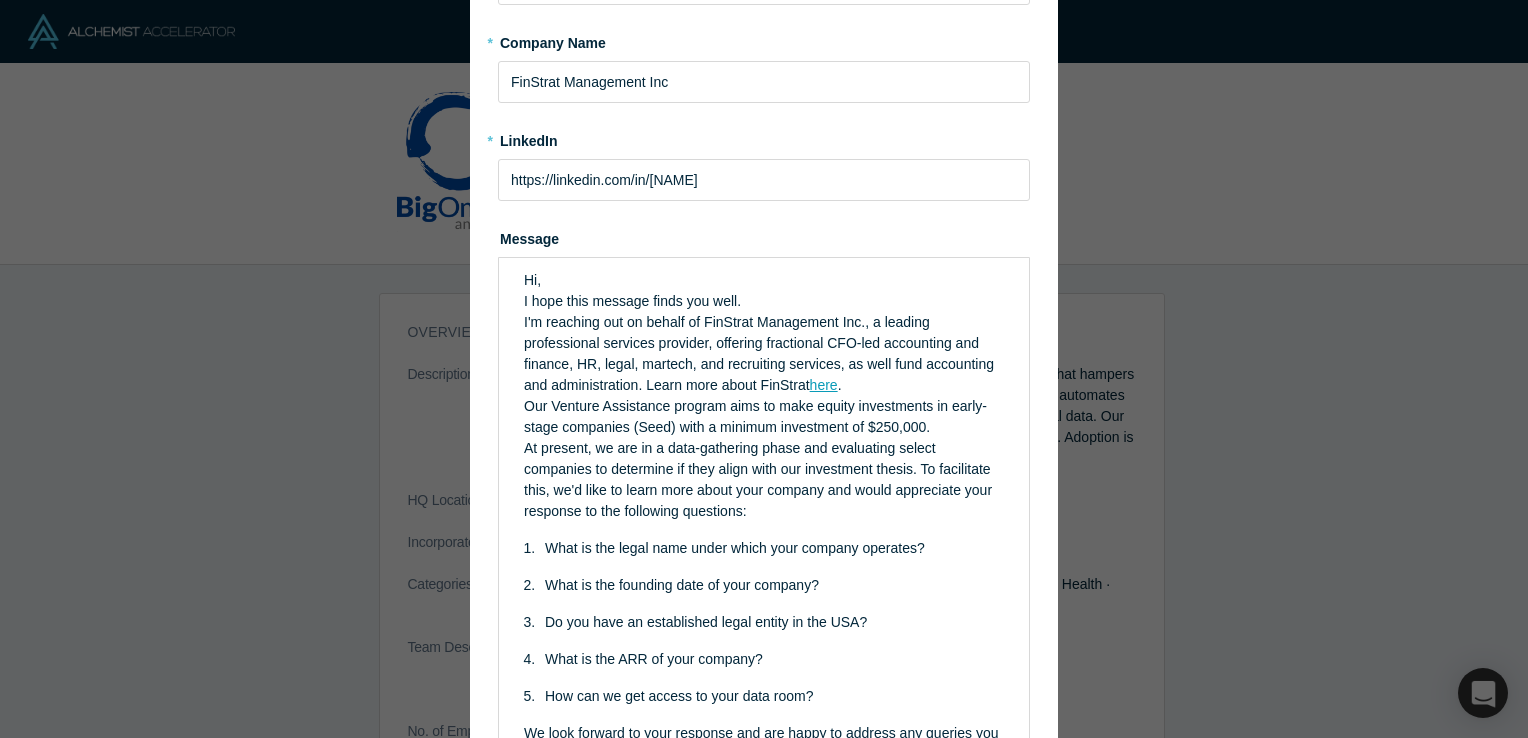 scroll, scrollTop: 337, scrollLeft: 0, axis: vertical 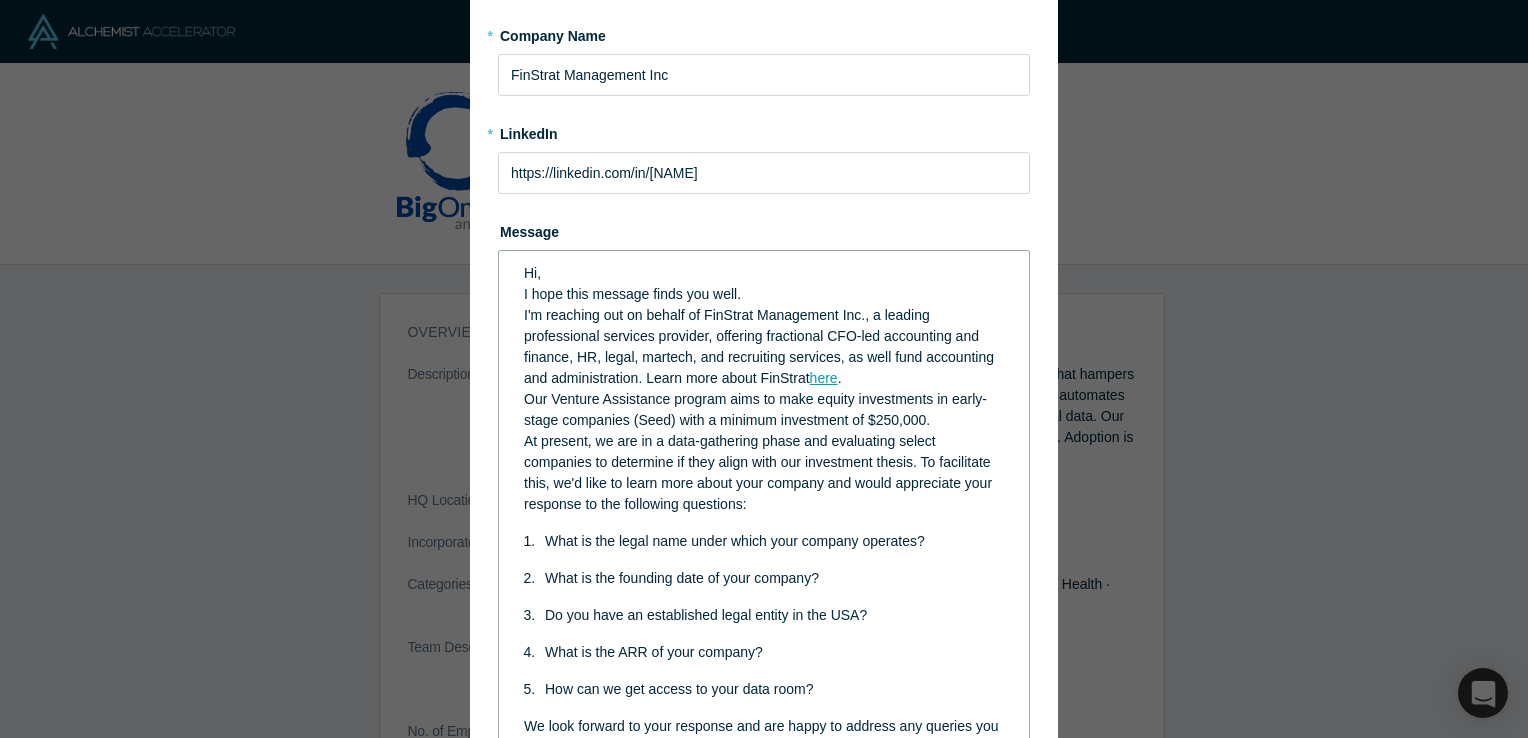 click on "Our Venture Assistance program aims to make equity investments in early-stage companies (Seed) with a minimum investment of $250,000." at bounding box center [755, 409] 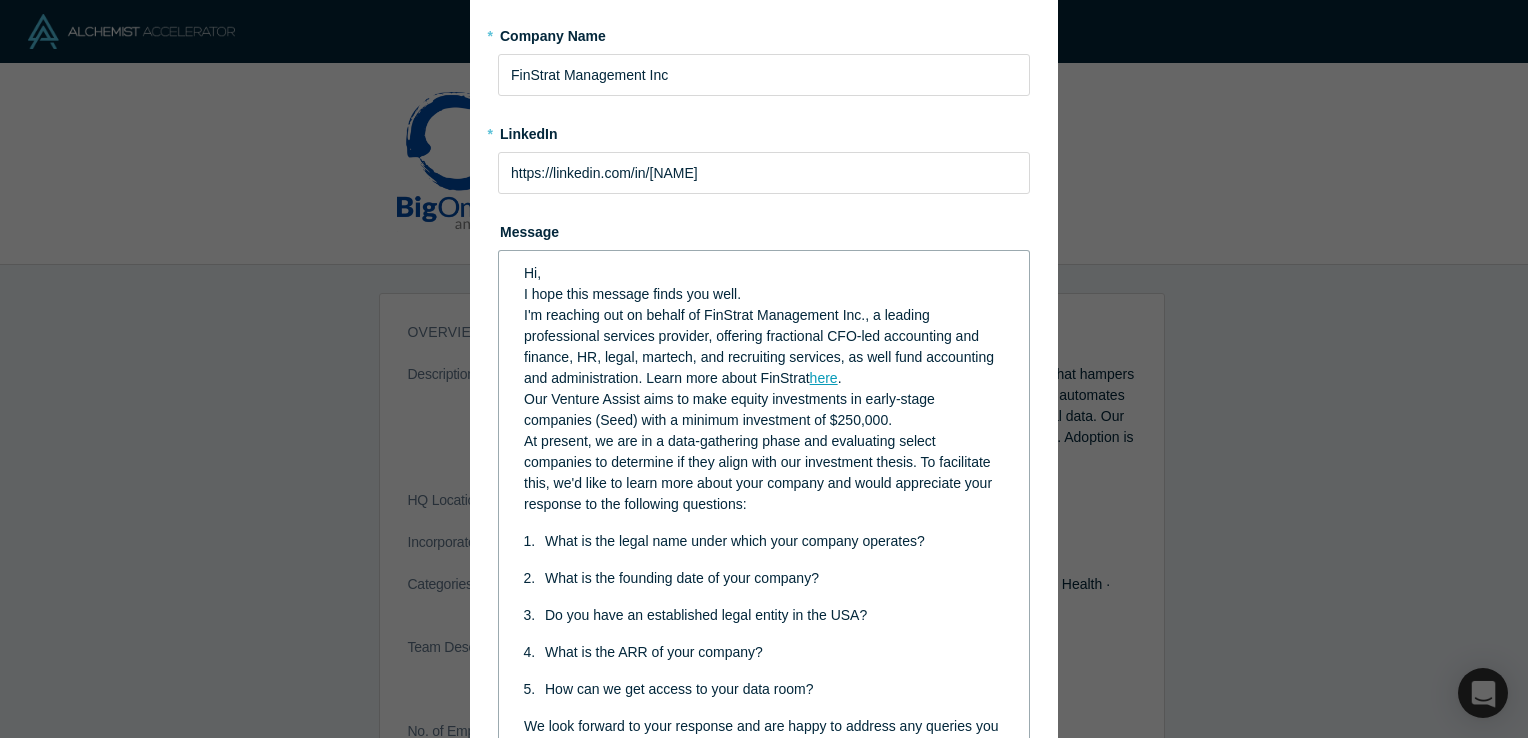 type 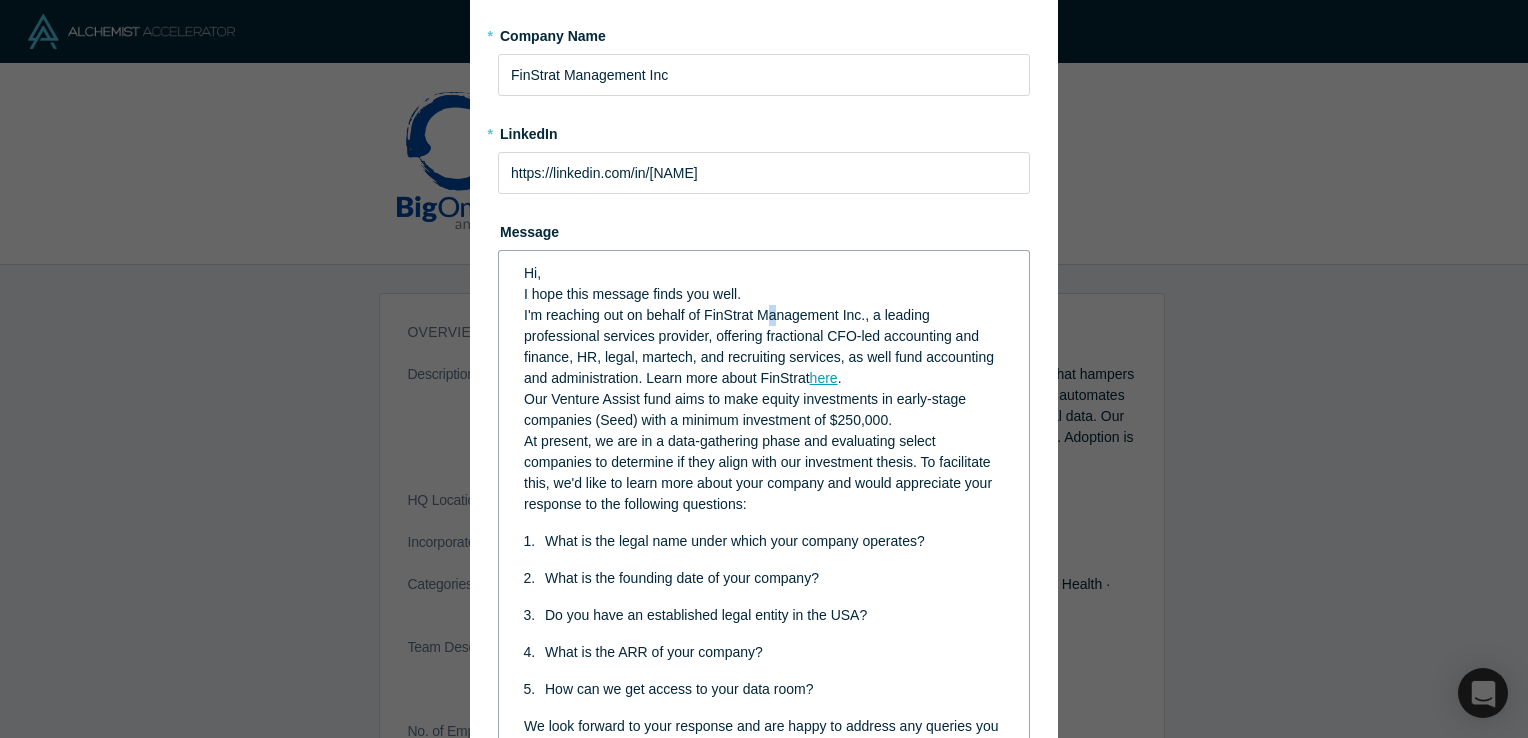 drag, startPoint x: 716, startPoint y: 317, endPoint x: 767, endPoint y: 324, distance: 51.47815 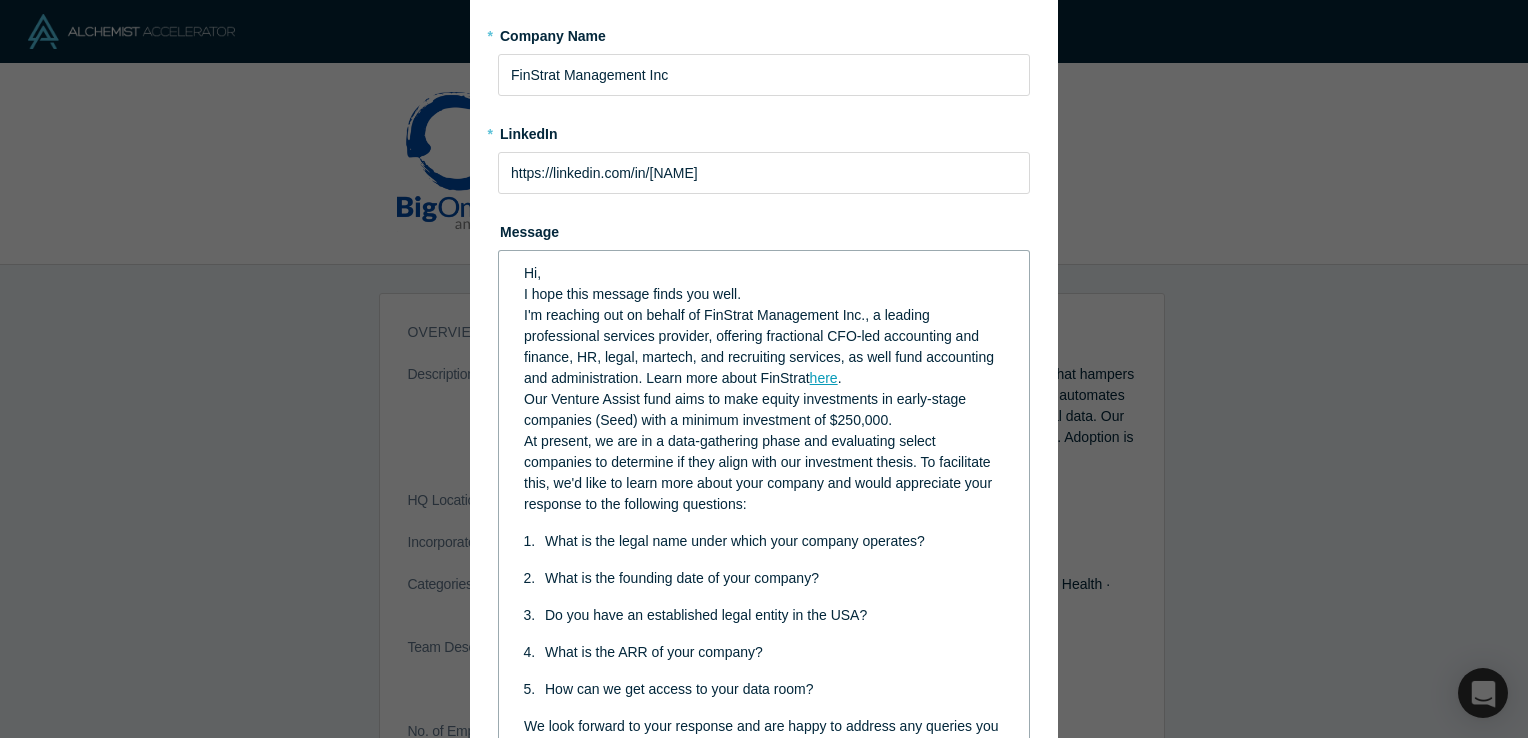 click on "At present, we are in a data-gathering phase and evaluating select companies to determine if they align with our investment thesis. To facilitate this, we'd like to learn more about your company and would appreciate your response to the following questions:" at bounding box center (760, 472) 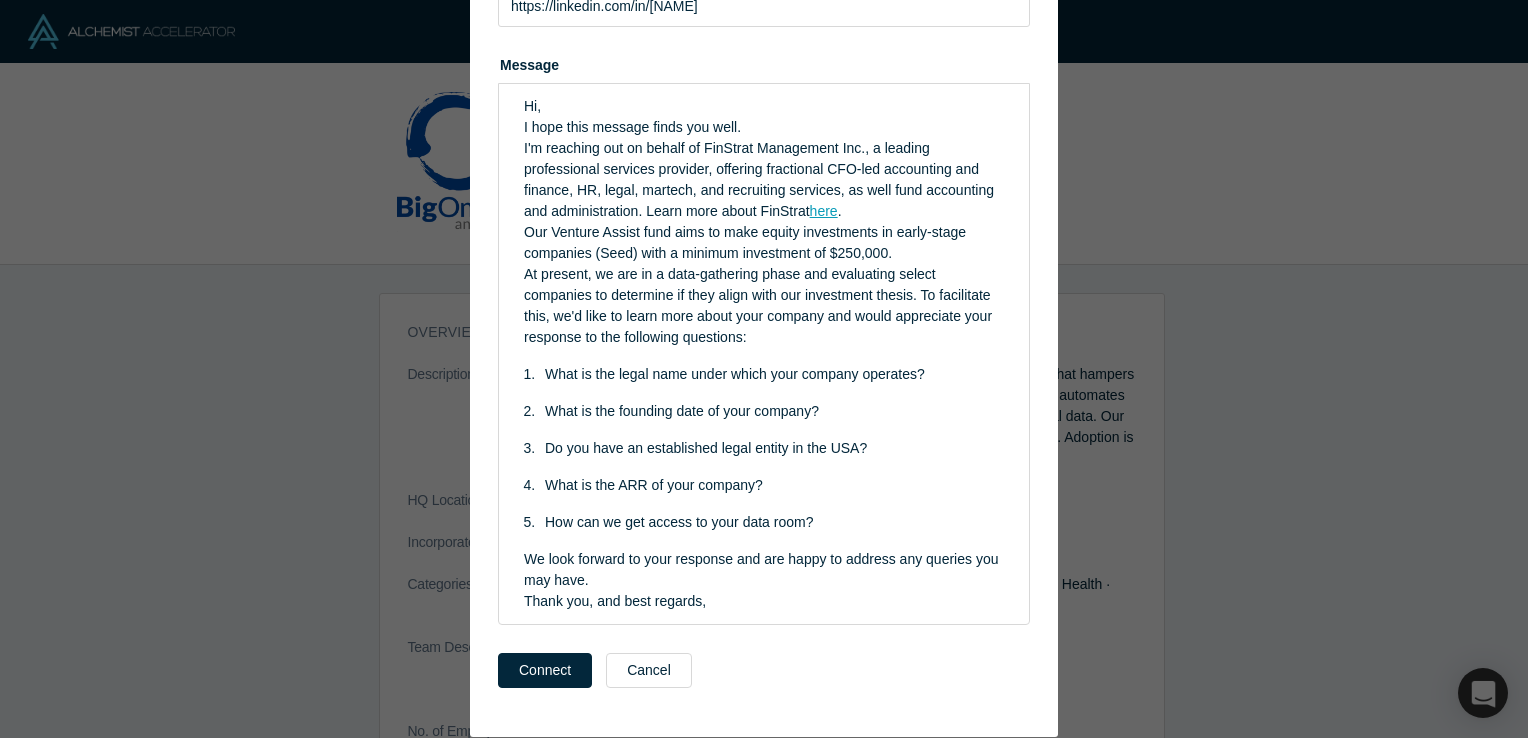 scroll, scrollTop: 549, scrollLeft: 0, axis: vertical 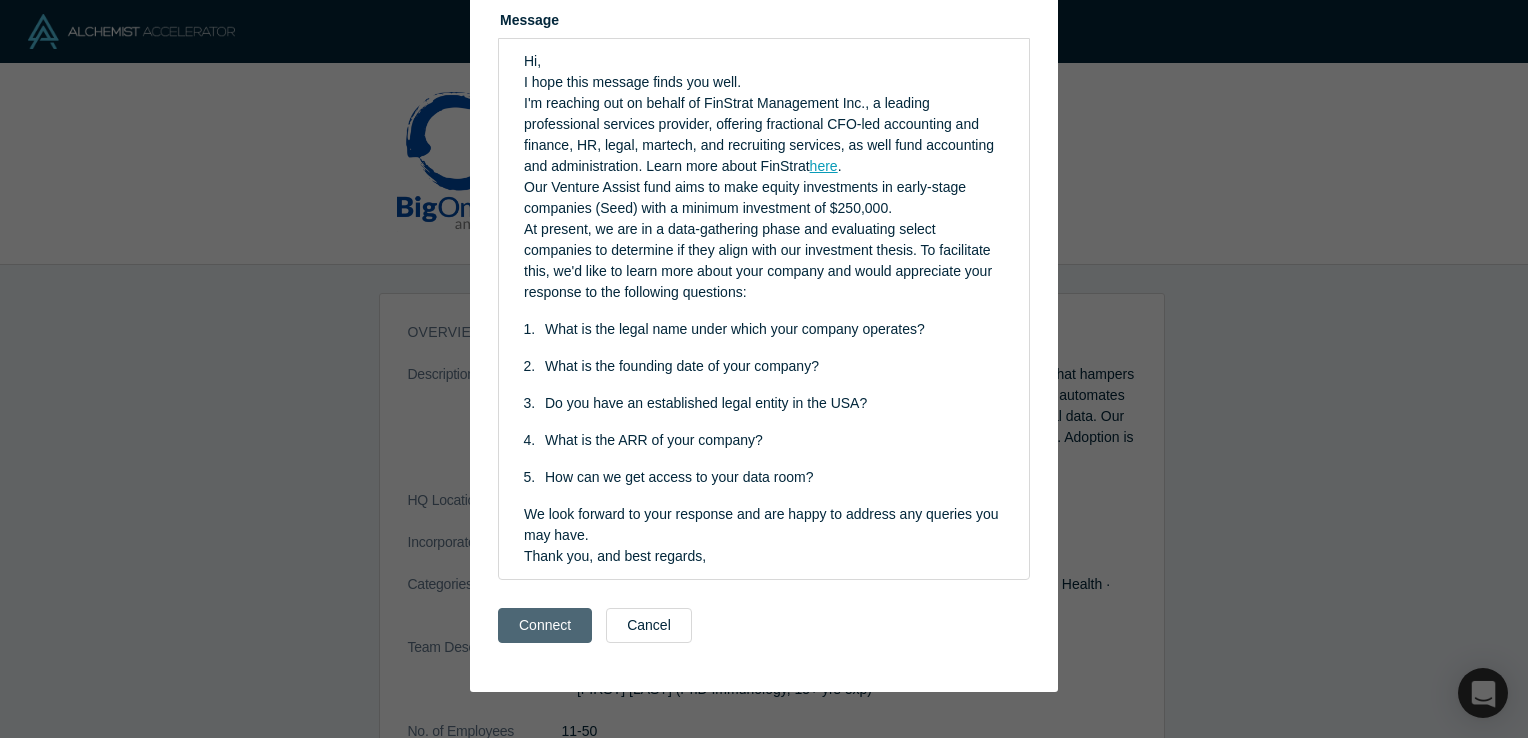 click on "Connect" at bounding box center (545, 625) 